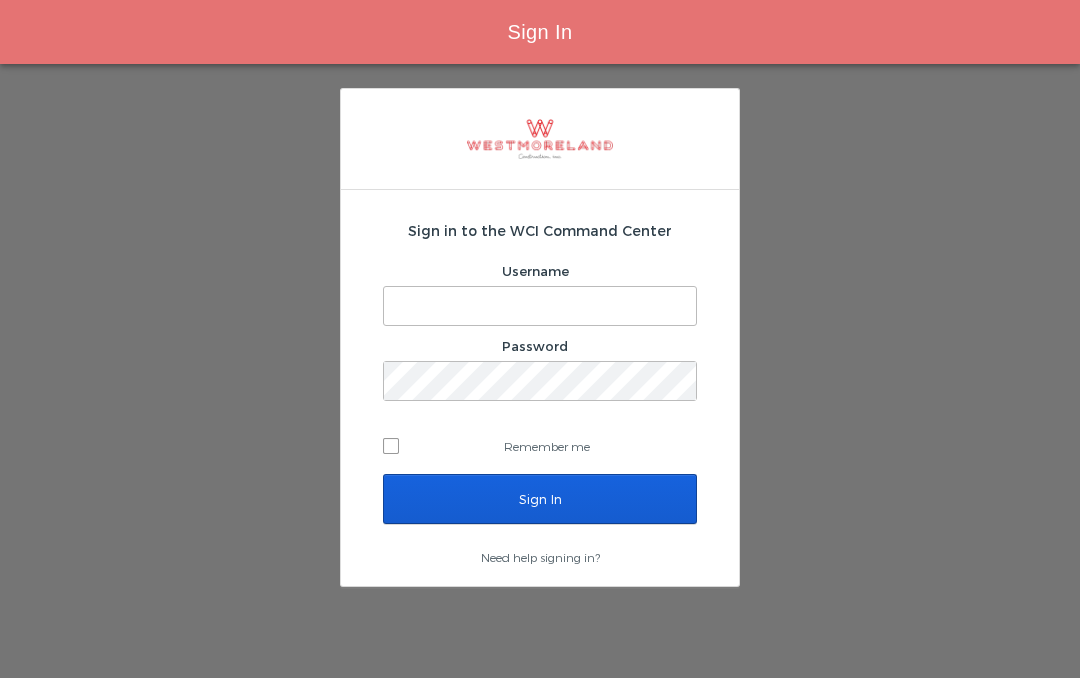 scroll, scrollTop: 0, scrollLeft: 0, axis: both 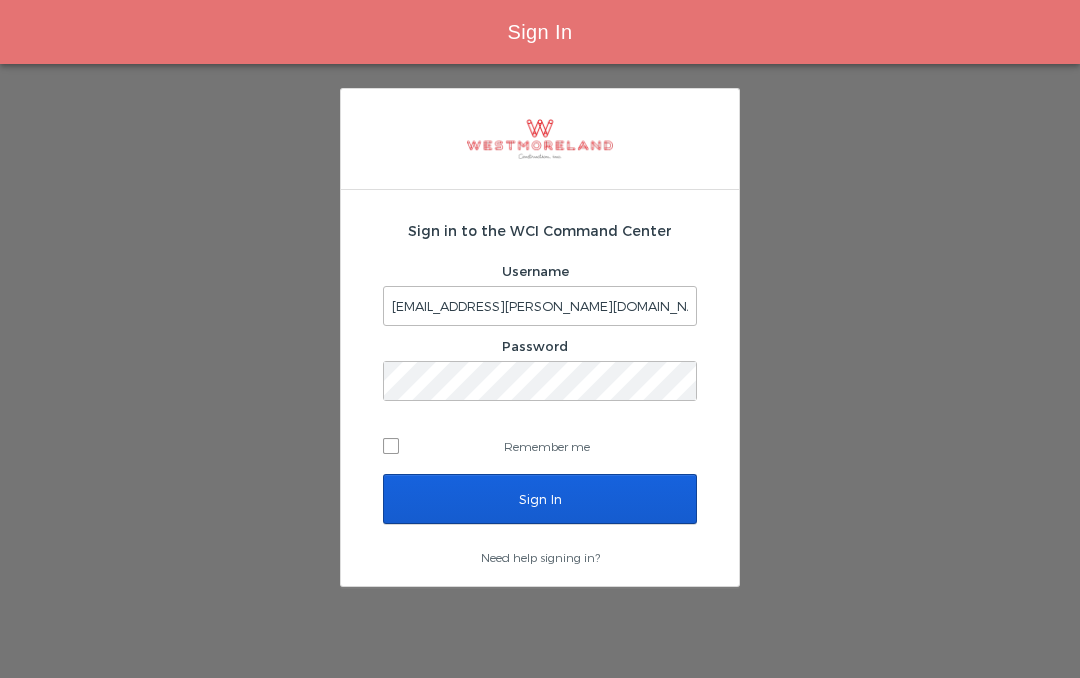 click on "Sign In" at bounding box center (540, 499) 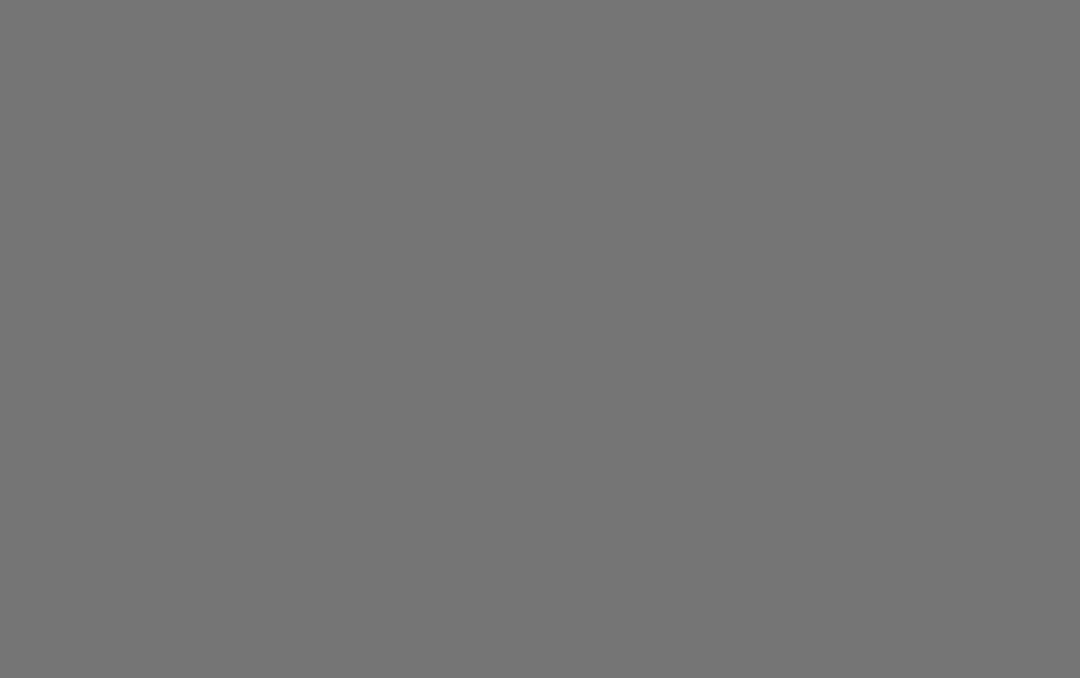 scroll, scrollTop: 0, scrollLeft: 0, axis: both 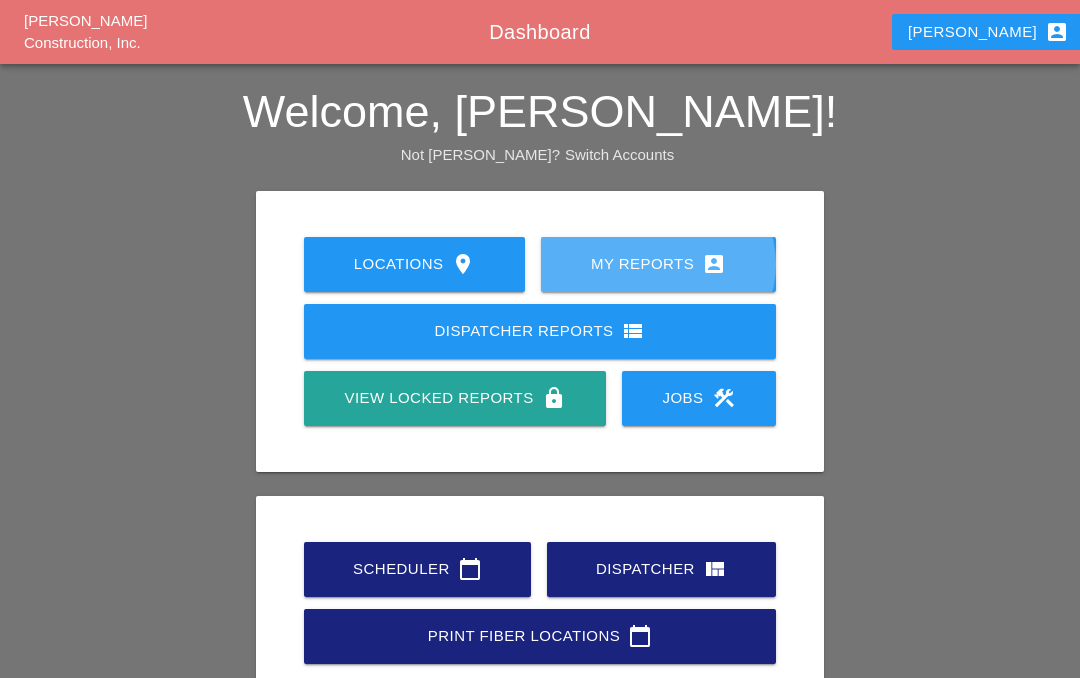 click on "My Reports account_box" at bounding box center (658, 264) 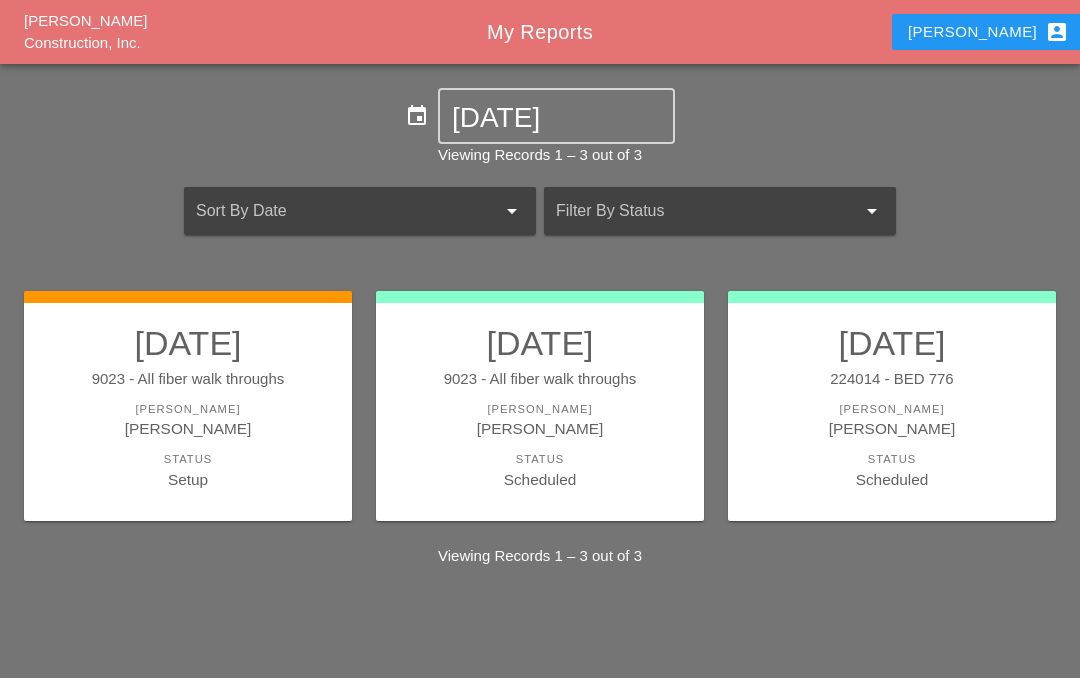 click on "Foreman" at bounding box center (540, 409) 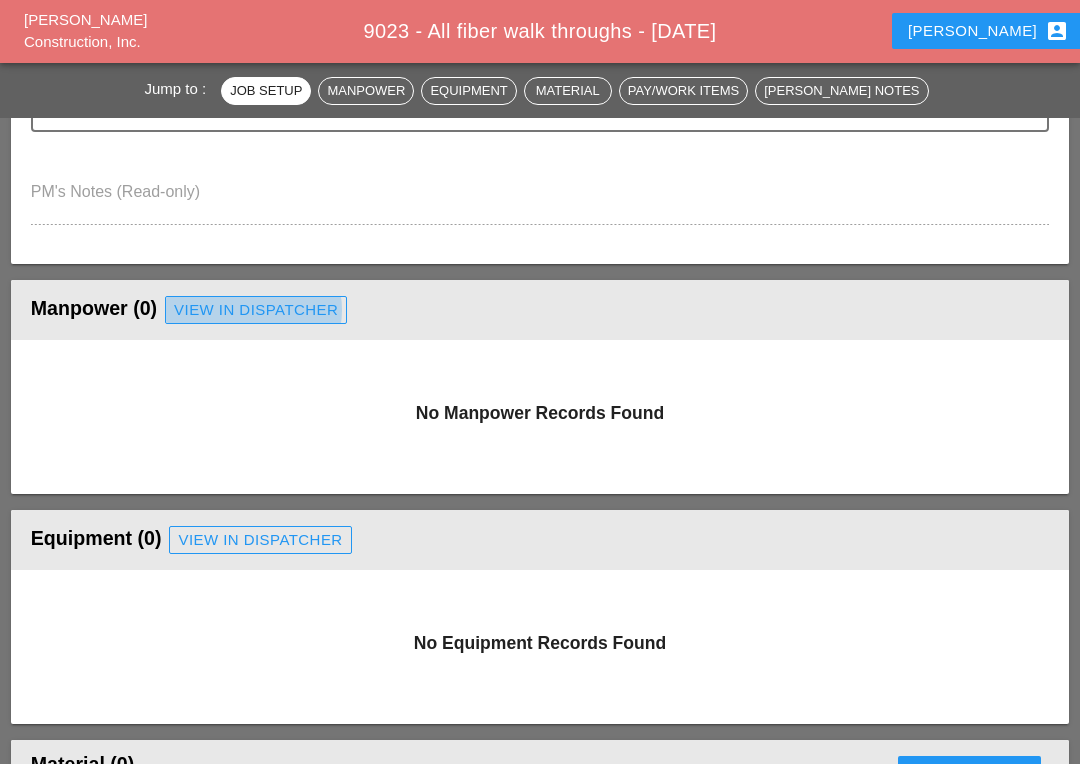 scroll, scrollTop: 697, scrollLeft: 0, axis: vertical 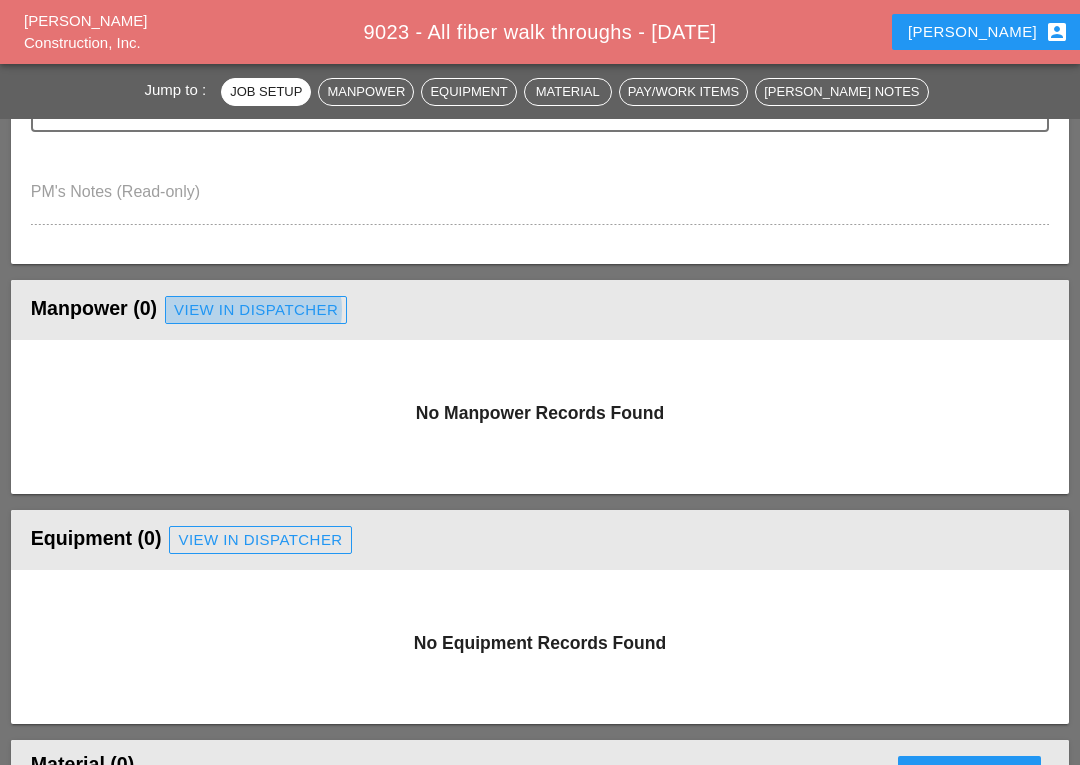 click on "View in Dispatcher" at bounding box center [256, 310] 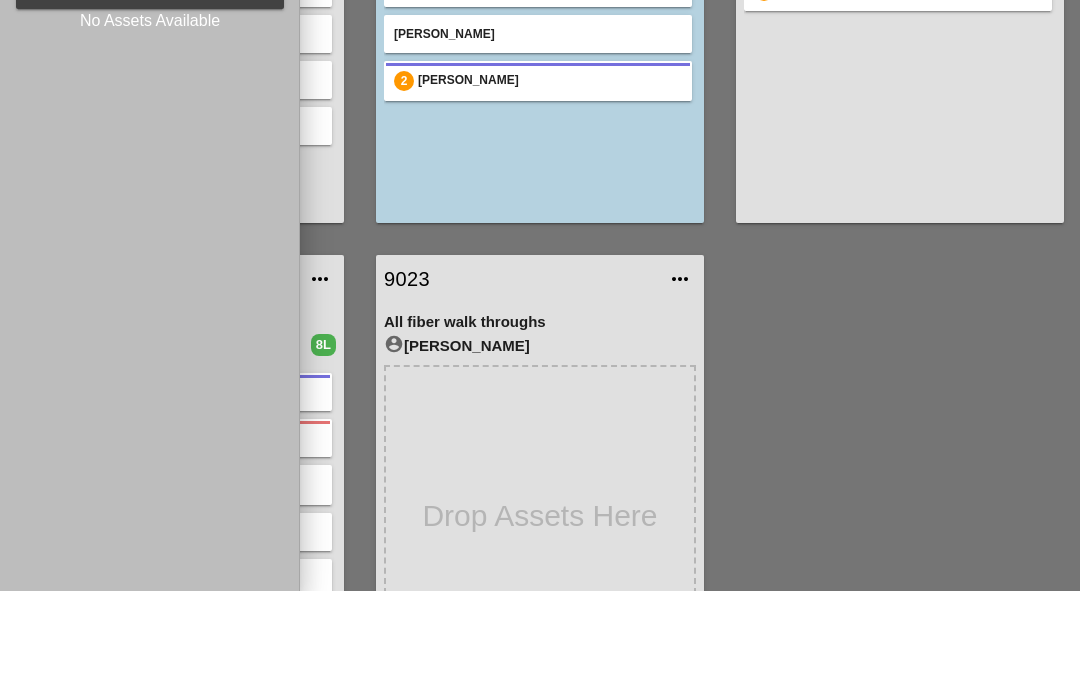 scroll, scrollTop: 2126, scrollLeft: 0, axis: vertical 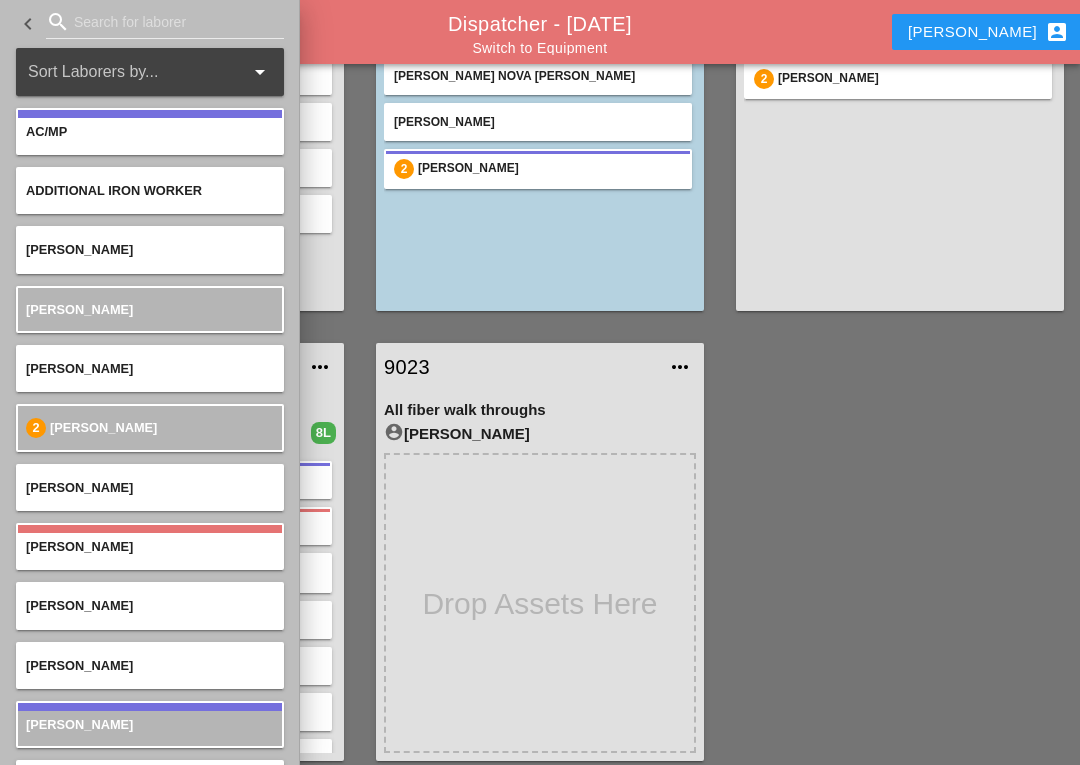 click on "search" at bounding box center (58, 22) 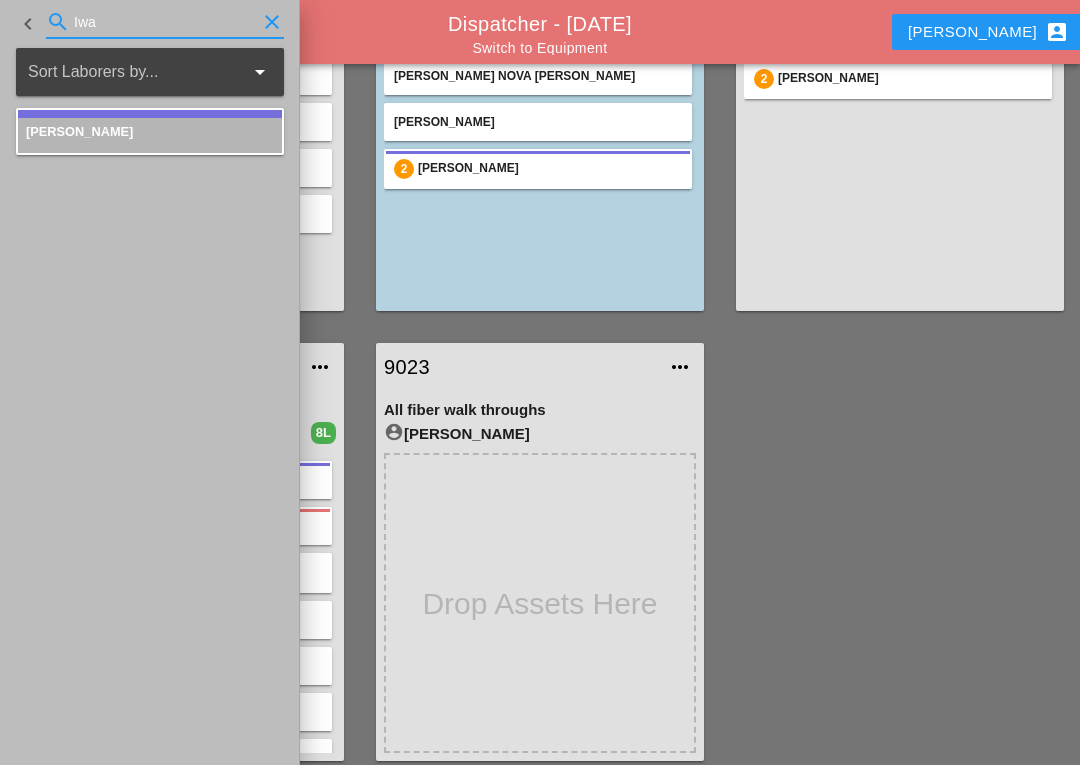 type on "Iwa" 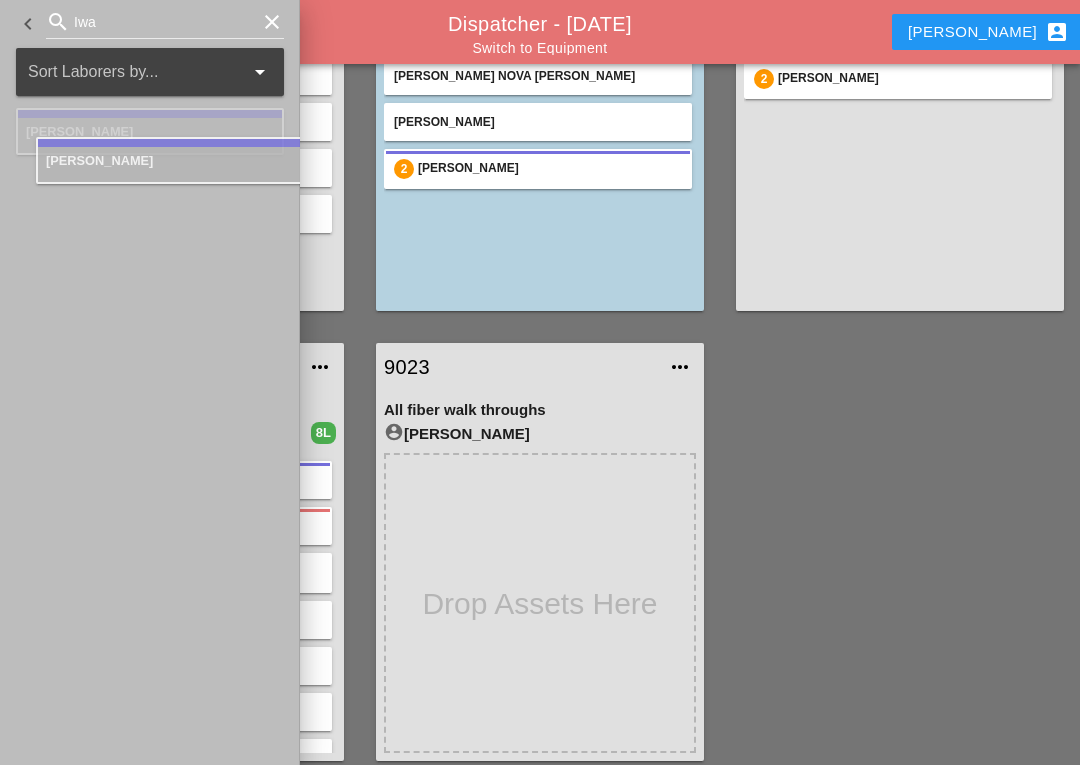 type 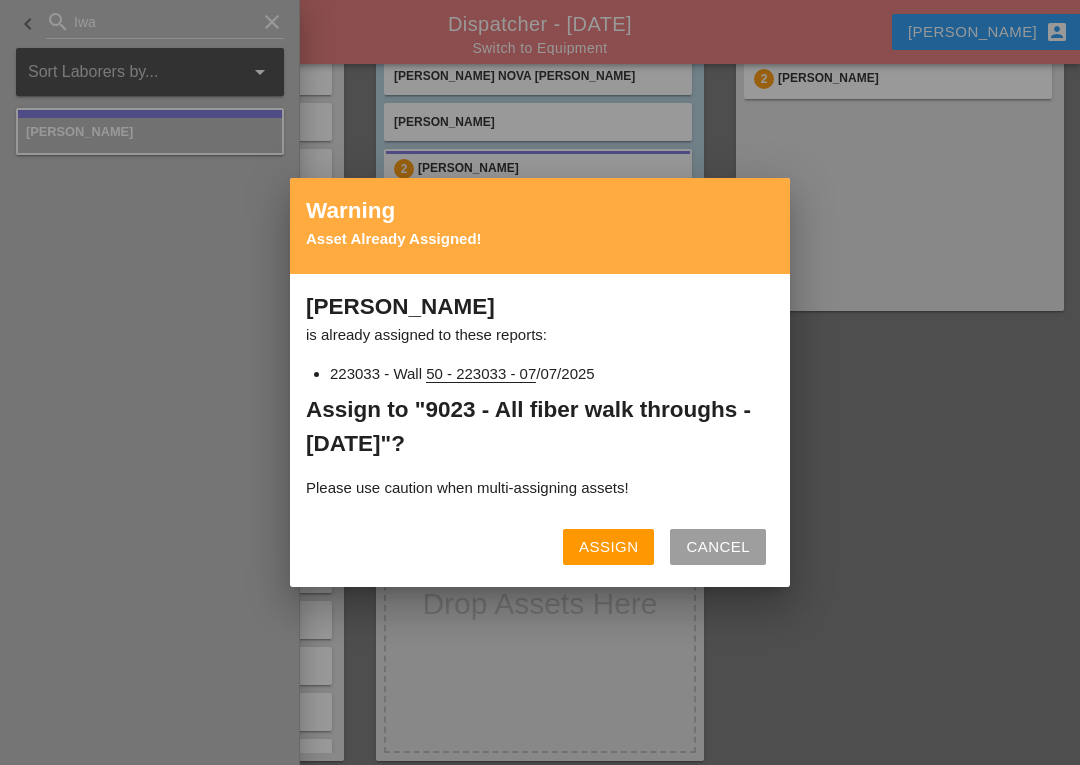 click on "Assign" at bounding box center [608, 547] 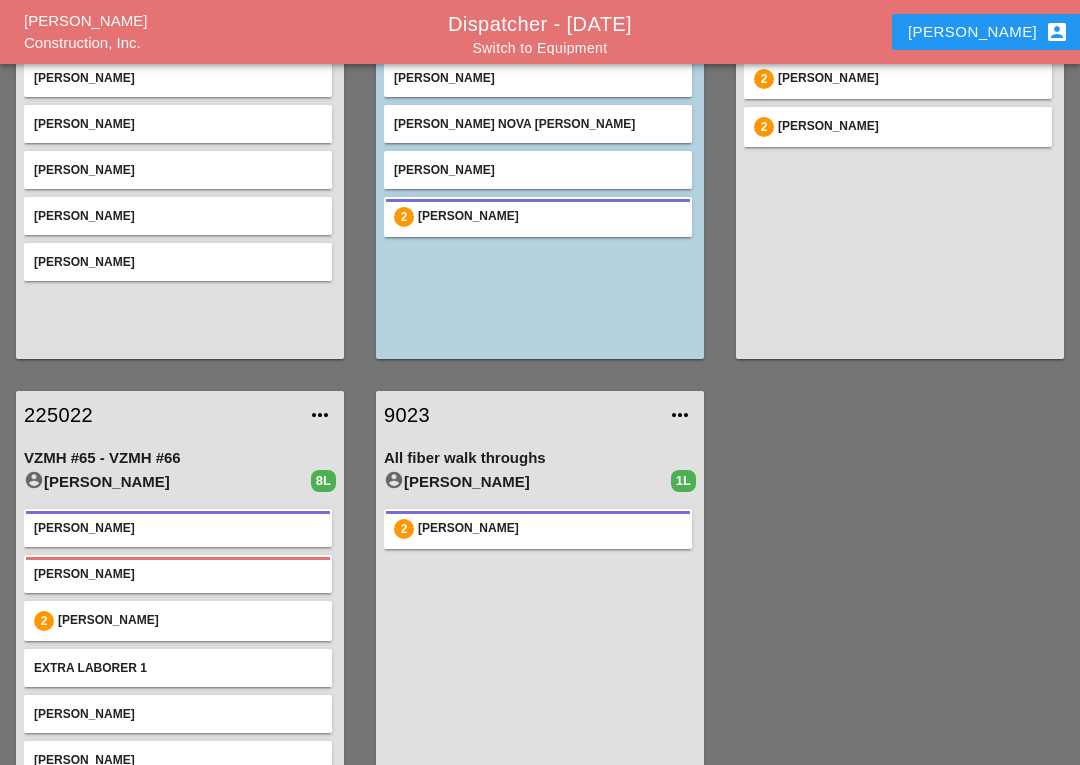 click on "9023" at bounding box center (520, 415) 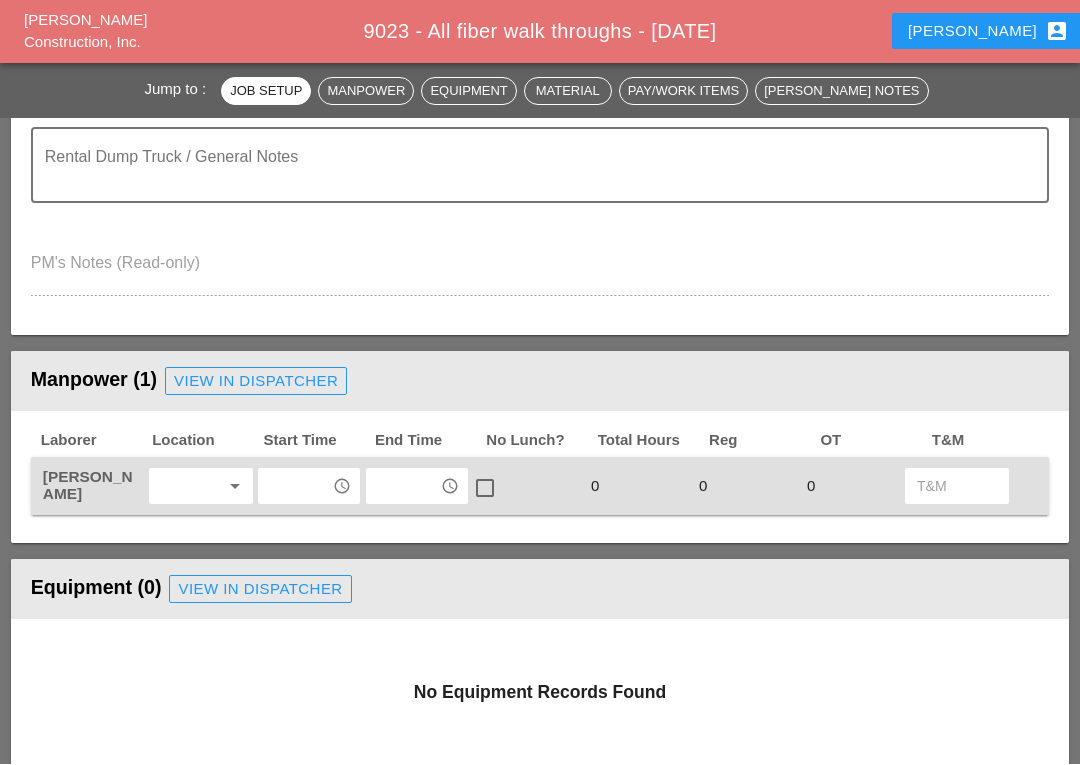scroll, scrollTop: 640, scrollLeft: 0, axis: vertical 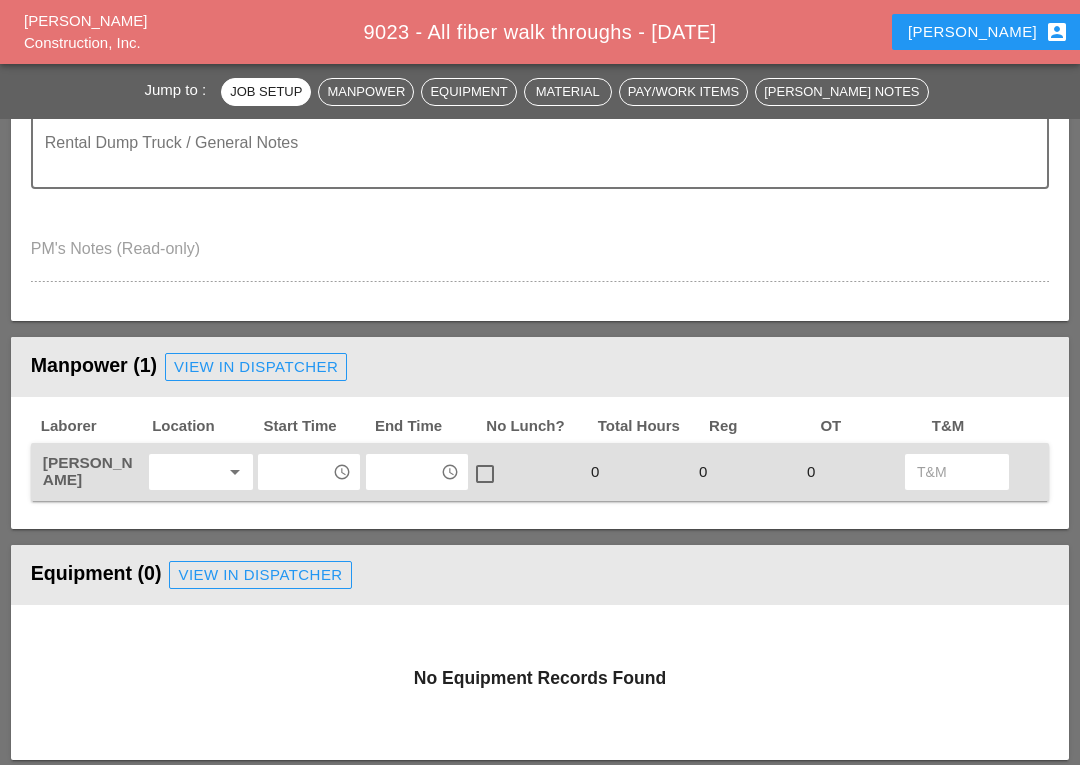 click on "arrow_drop_down" at bounding box center (235, 472) 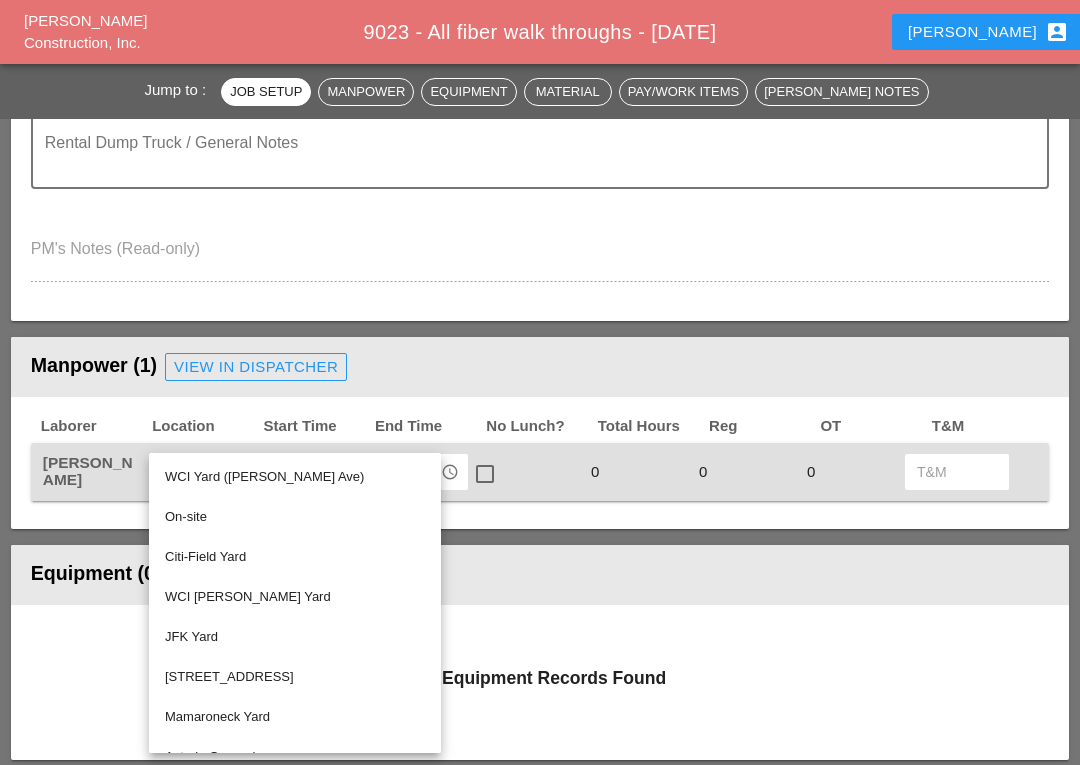click on "On-site" at bounding box center [295, 517] 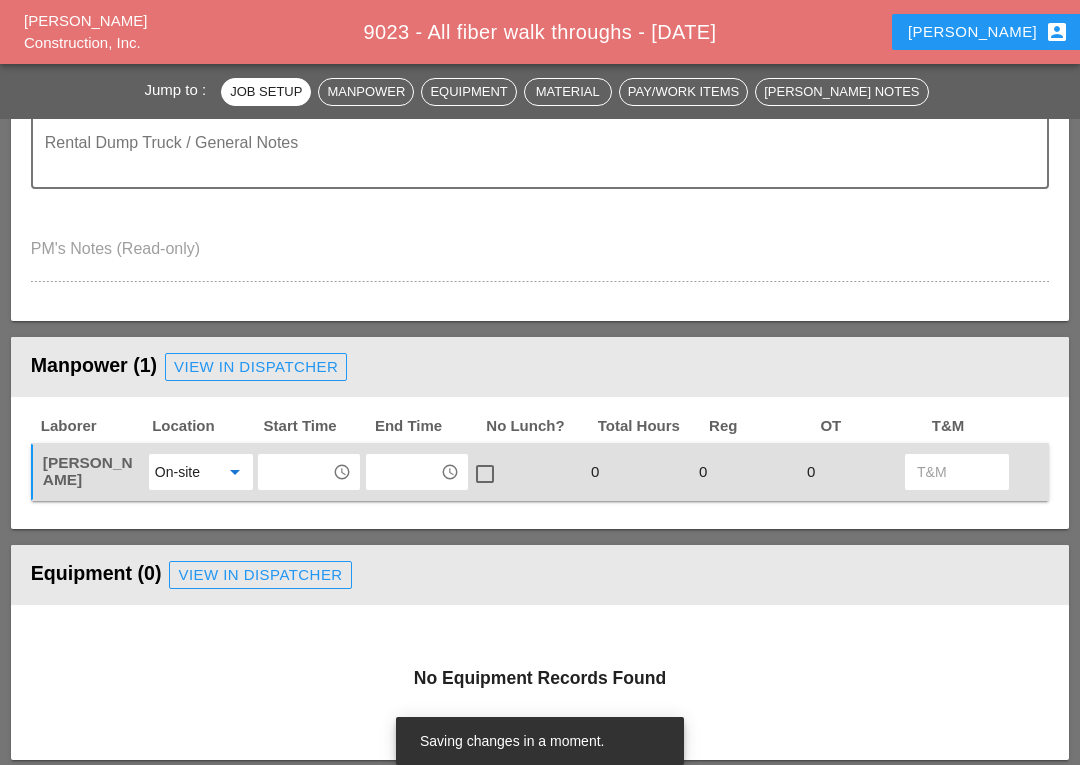 click on "access_time" at bounding box center [342, 472] 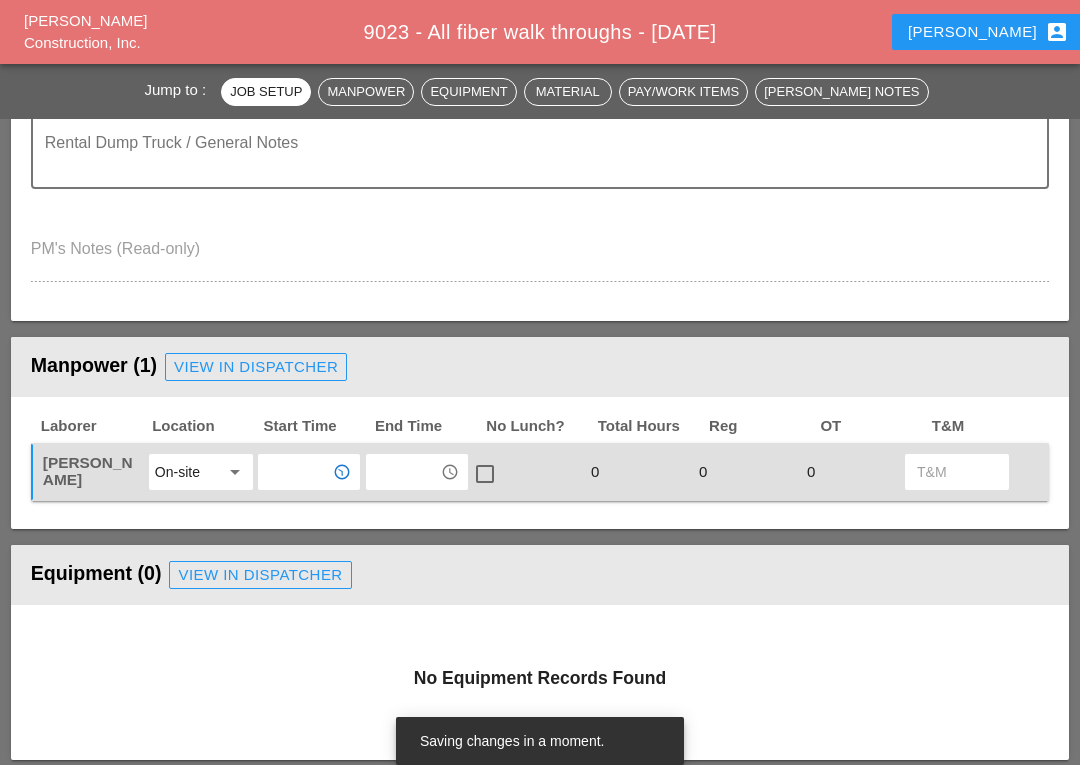 scroll, scrollTop: 639, scrollLeft: 0, axis: vertical 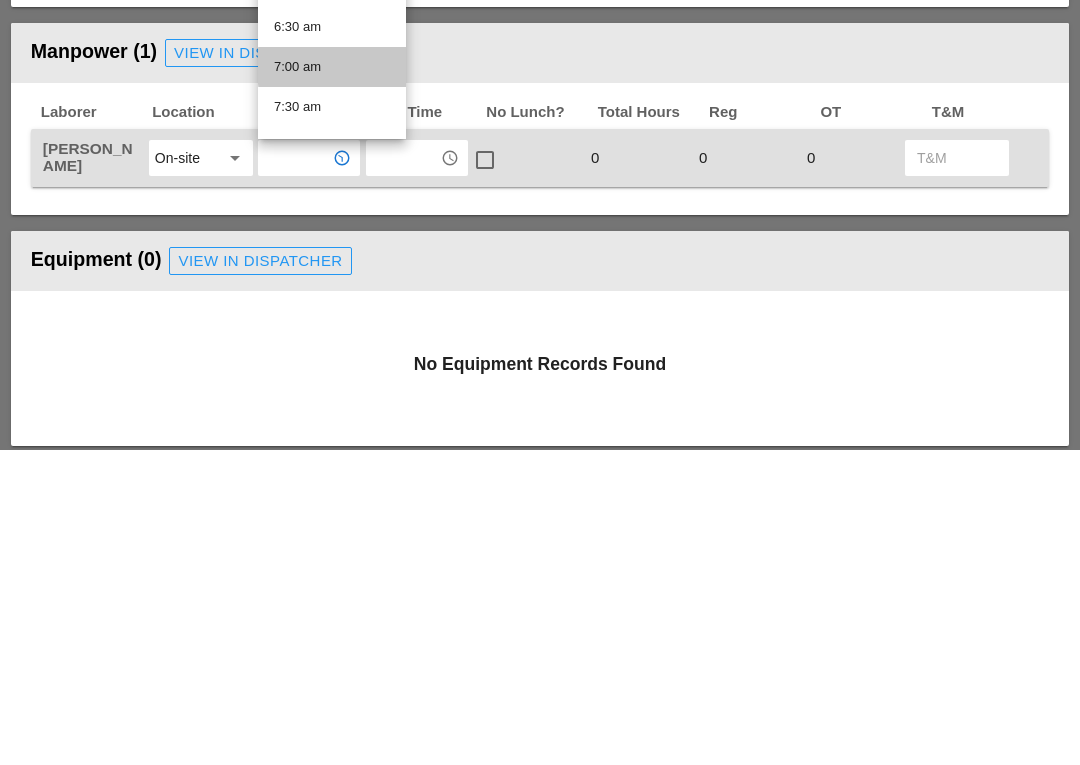 click on "7:00 am" at bounding box center [332, 382] 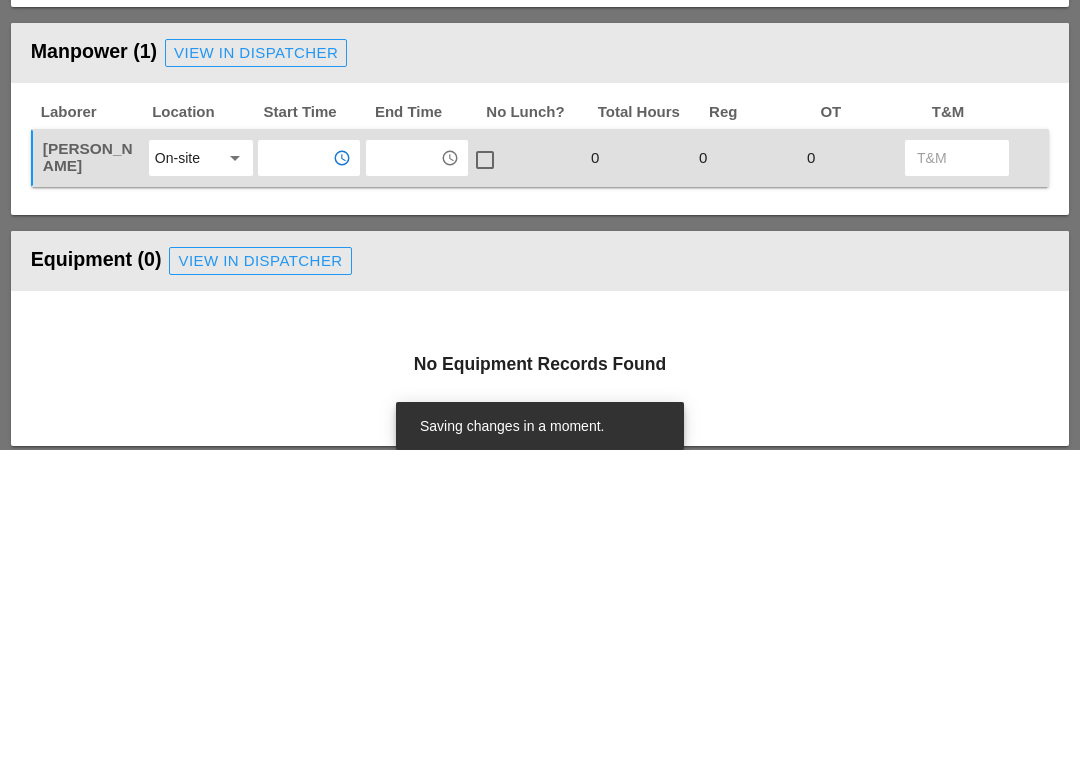 click at bounding box center (403, 473) 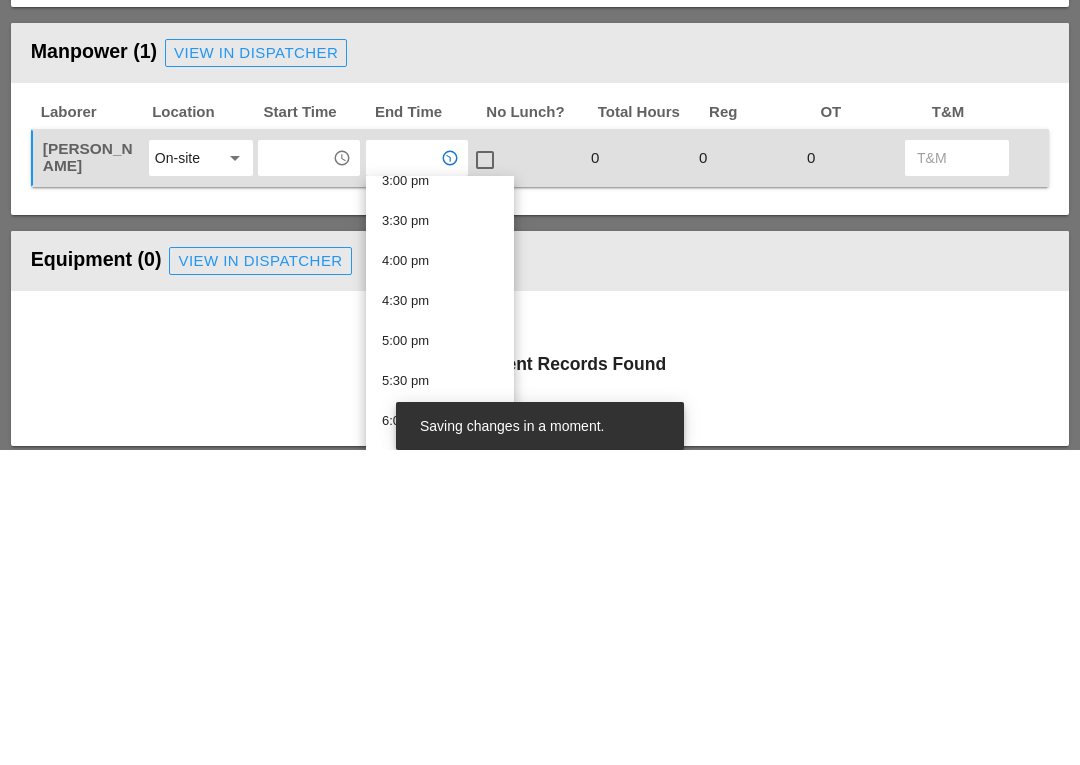 scroll, scrollTop: 1218, scrollLeft: 0, axis: vertical 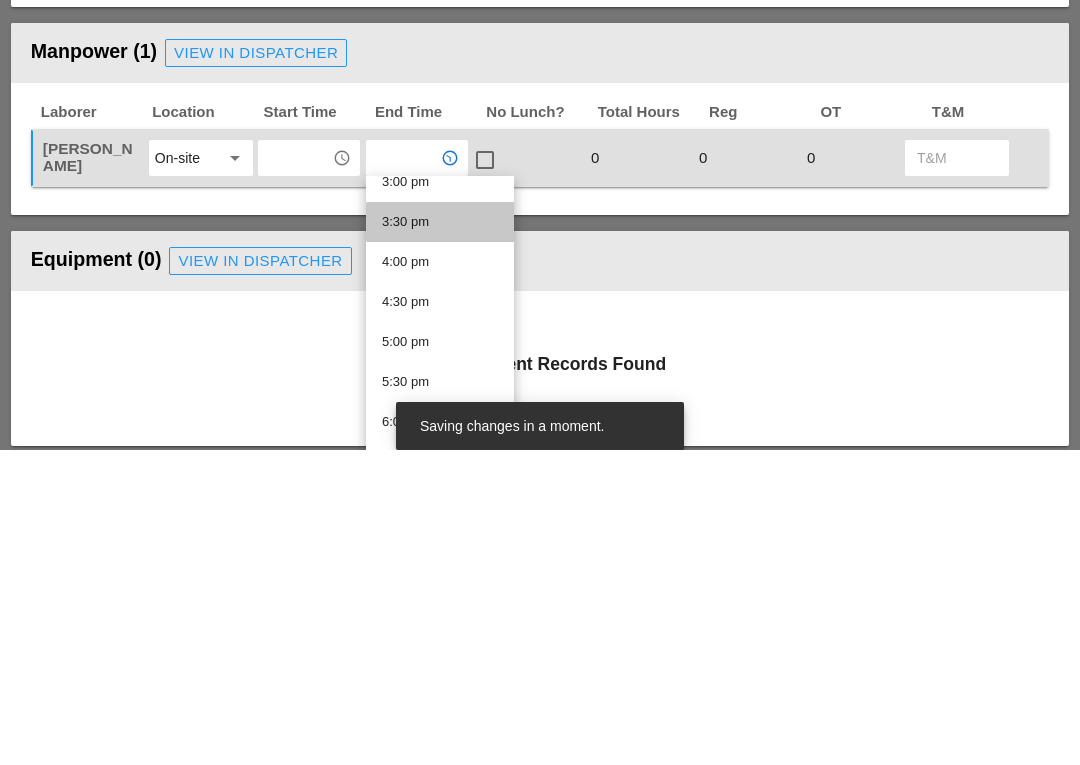 click on "3:30 pm" at bounding box center [440, 537] 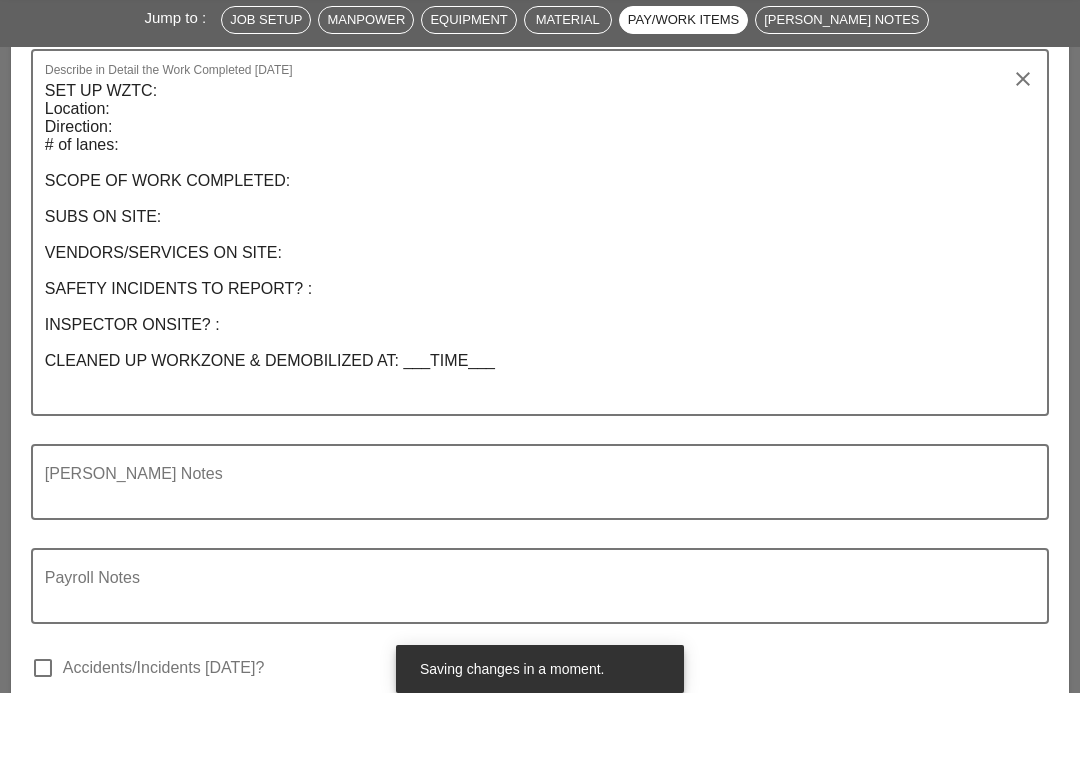 scroll, scrollTop: 2008, scrollLeft: 0, axis: vertical 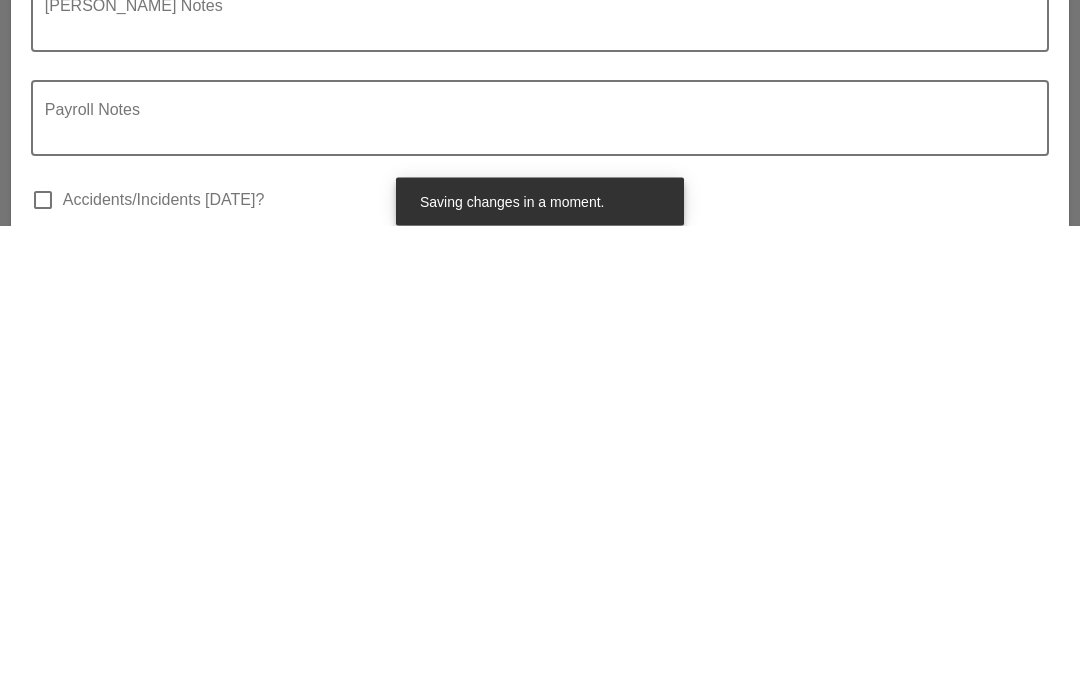 click at bounding box center [532, 479] 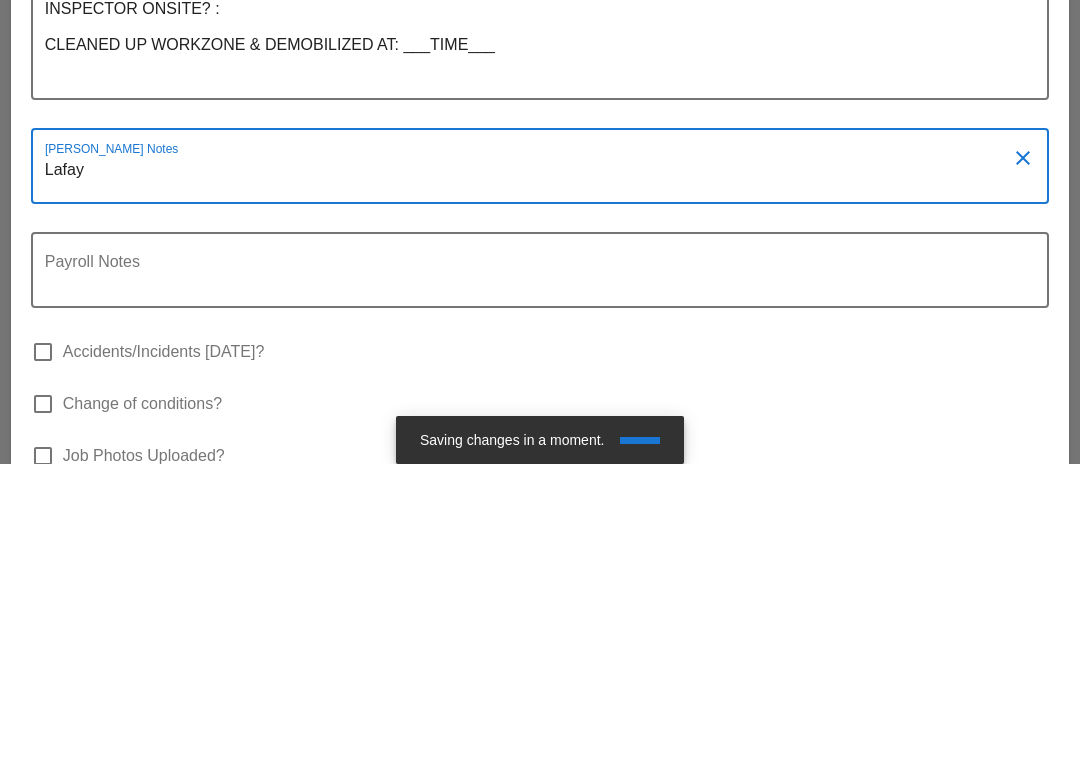type on "Lafaye" 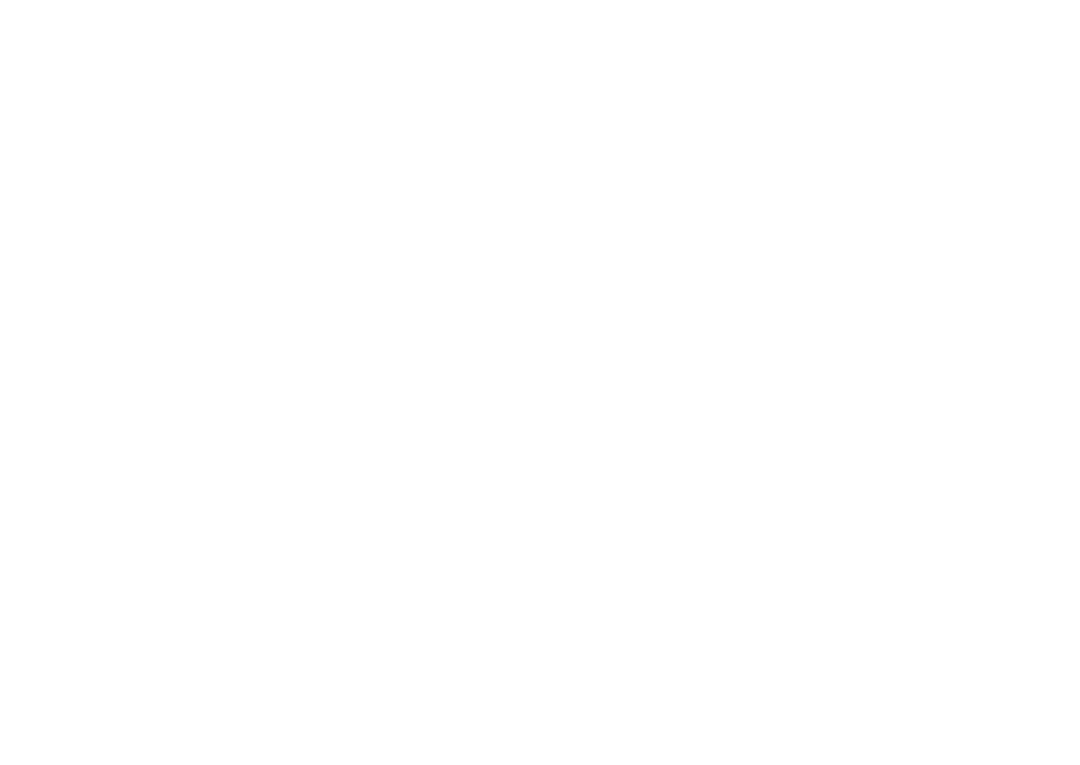 scroll, scrollTop: 1981, scrollLeft: 0, axis: vertical 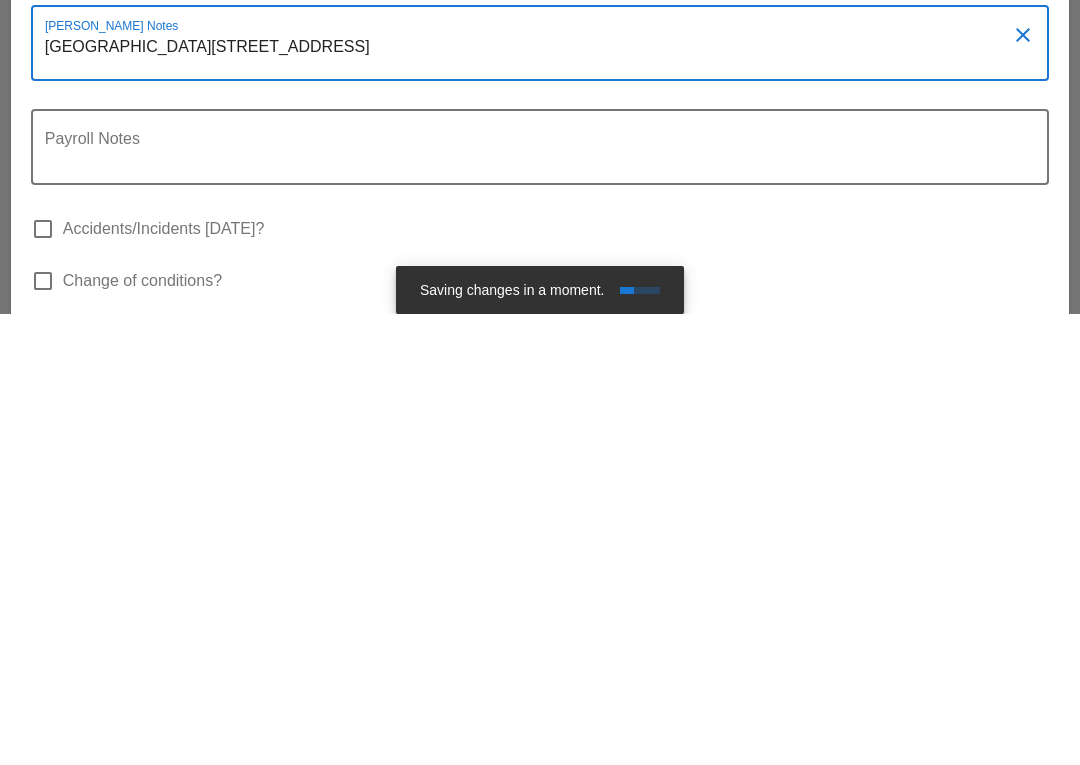 click on "tte street and W 4th Street     22501" at bounding box center (532, 506) 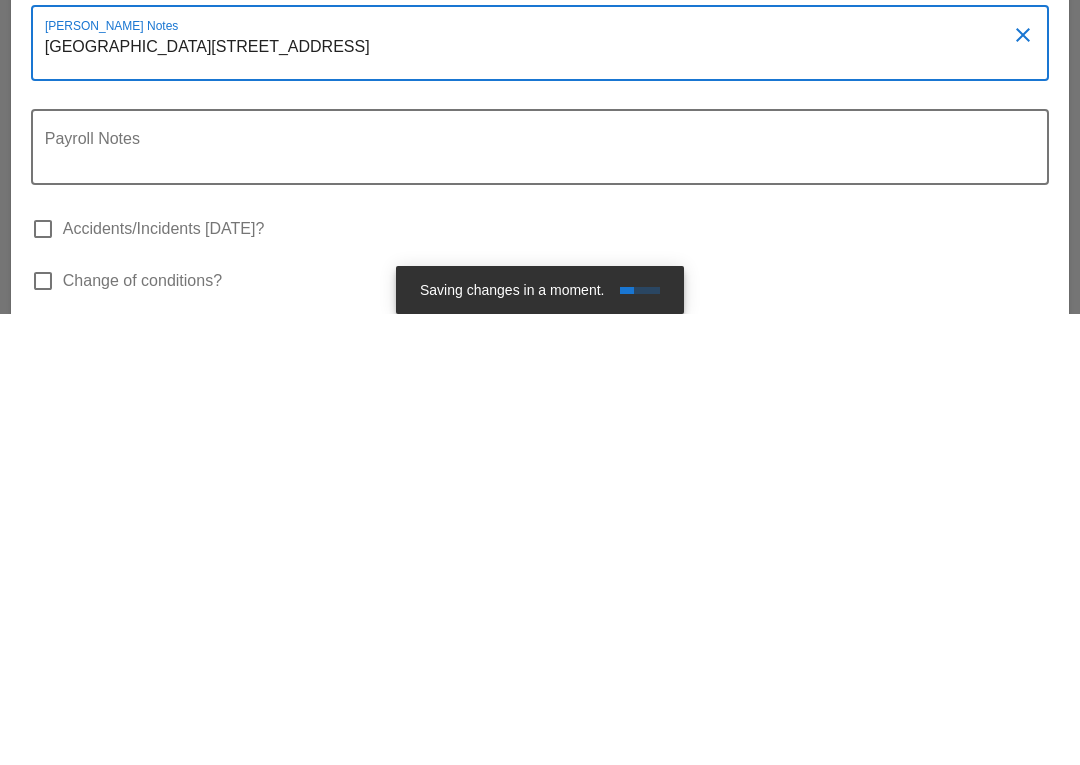 click on "Lafayette street and W 4th Street     22501" at bounding box center [532, 506] 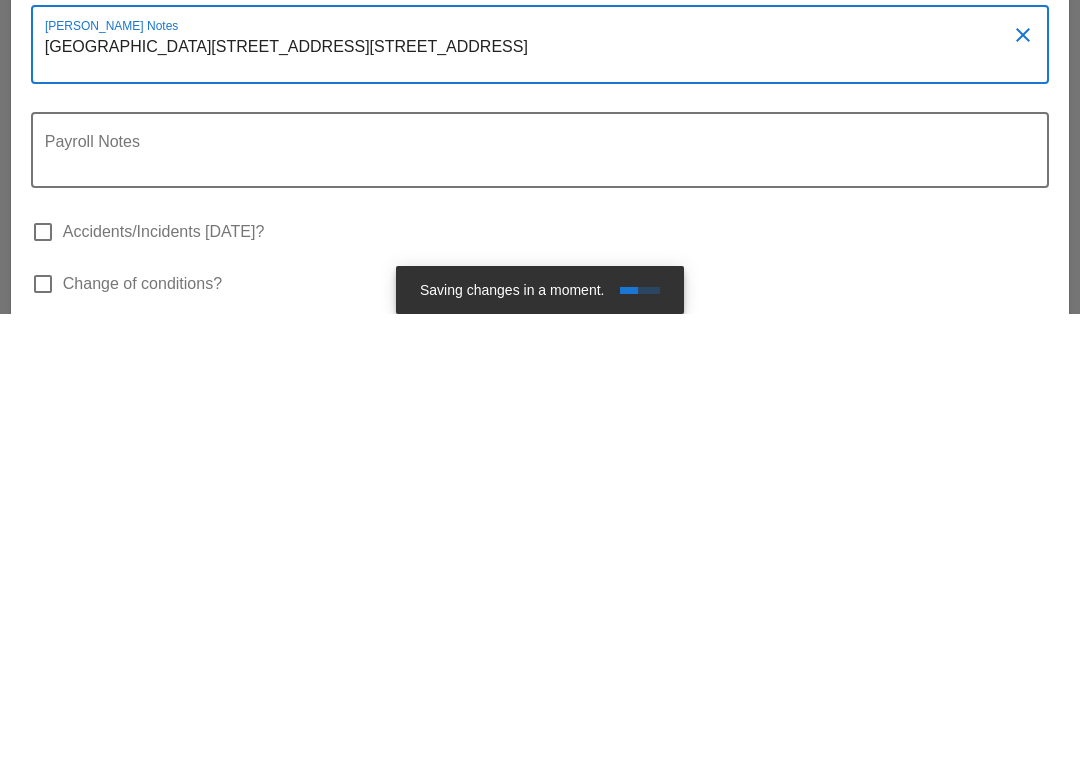 click on "Lafayette street and W 4th Street     225010
Pinehurstave and W 183rd street   225012" at bounding box center (532, 507) 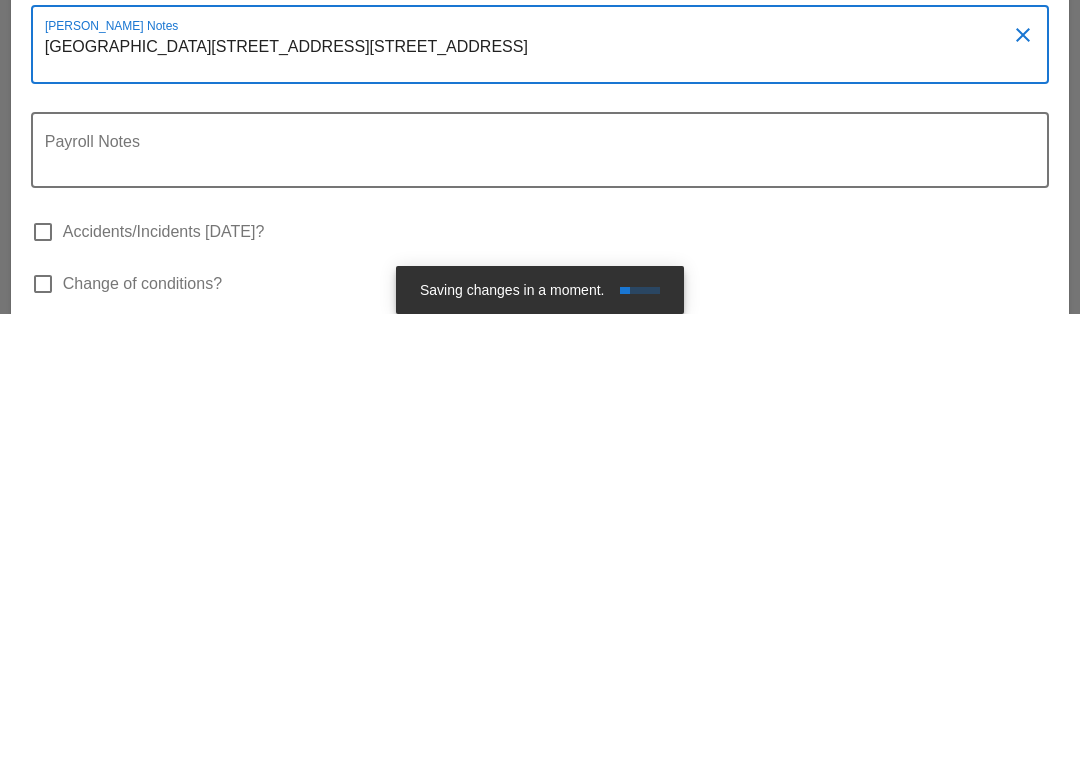 click on "Lafayette street and W 4th Street     225010
Pinehurstave and W 183rd street   225012" at bounding box center (532, 507) 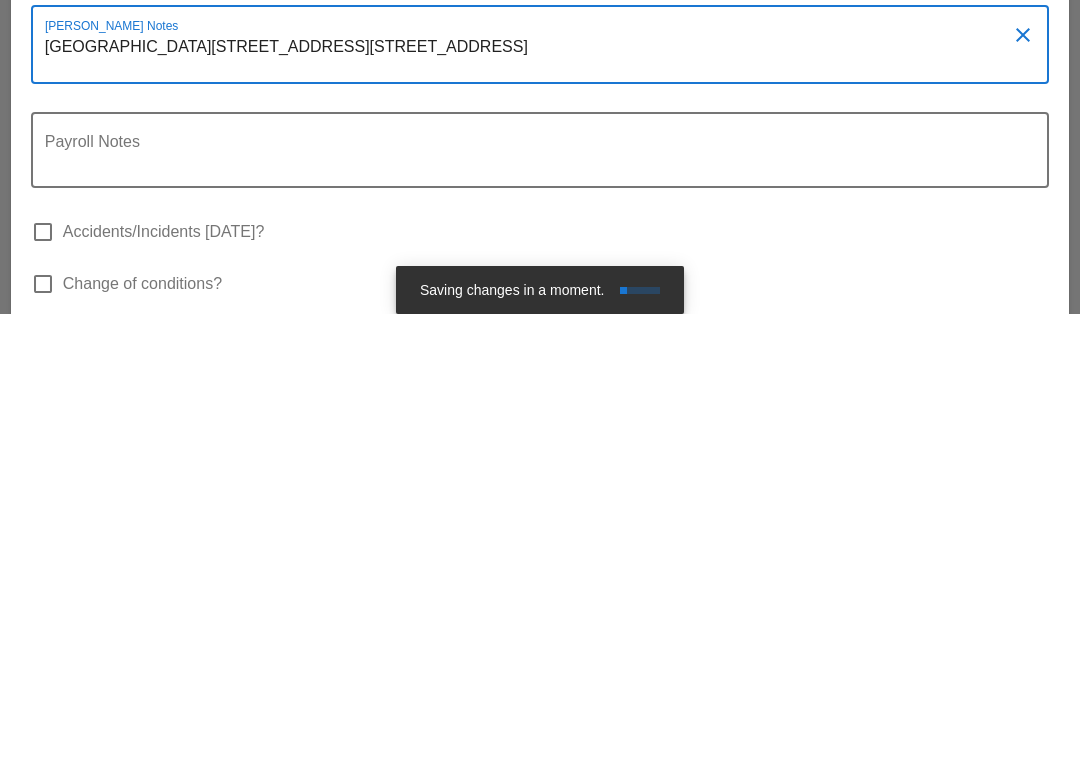 click on "Lafayette street and W 4th Street     225010
Pinehurstave and W 183rd street   225012" at bounding box center [532, 507] 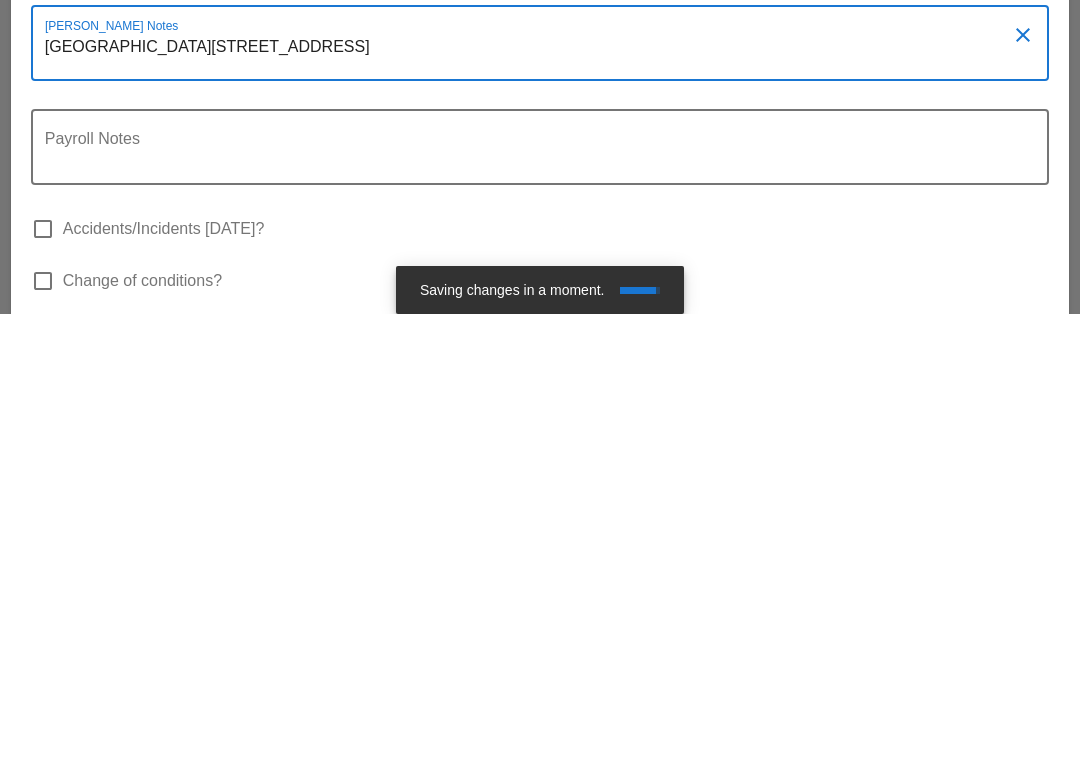 click on "Lafayette street and W 4th Street     225010 and W 183rd street   225012" at bounding box center (532, 506) 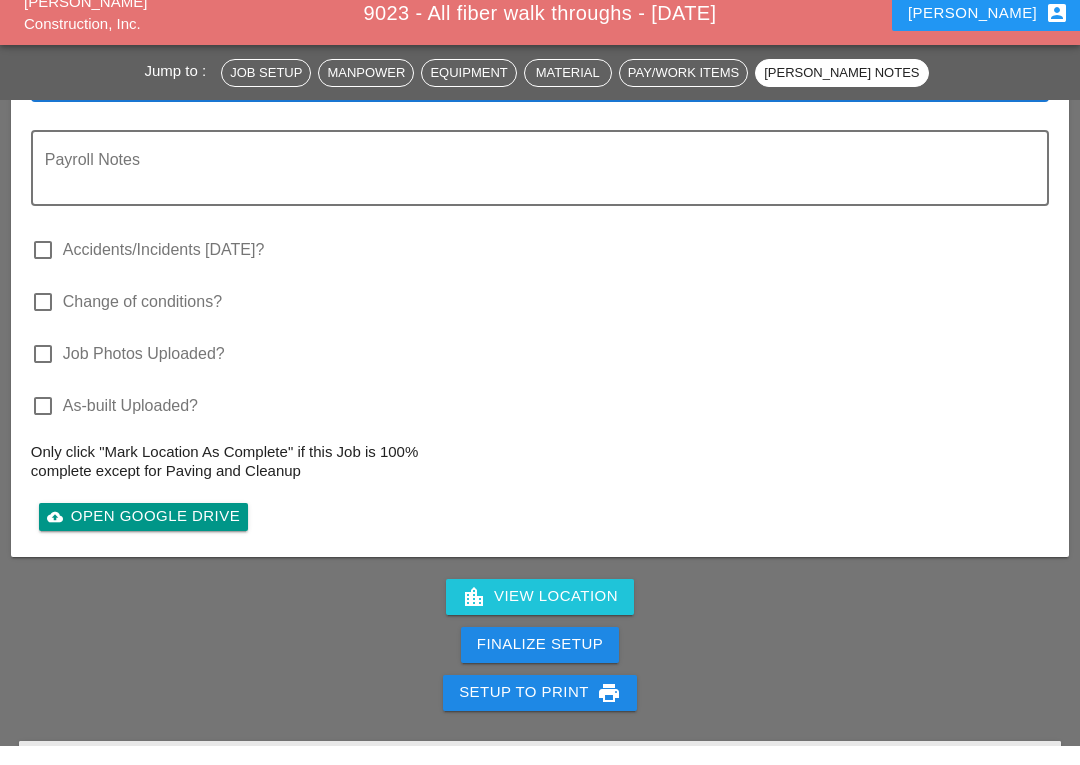 scroll, scrollTop: 2424, scrollLeft: 0, axis: vertical 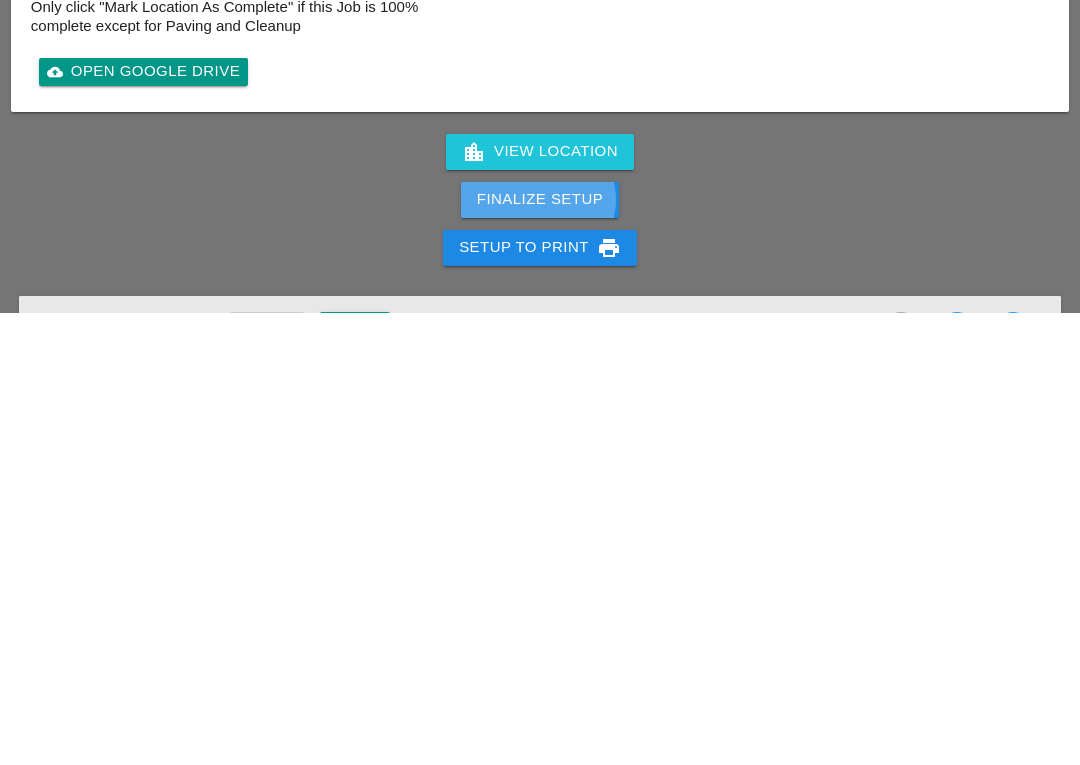 type on "Lafayette street and W 4th Street     225010
Pinehurst Ave and W183rd street. 225012
Front street and Gold Street Brooklyn Emergency   225016" 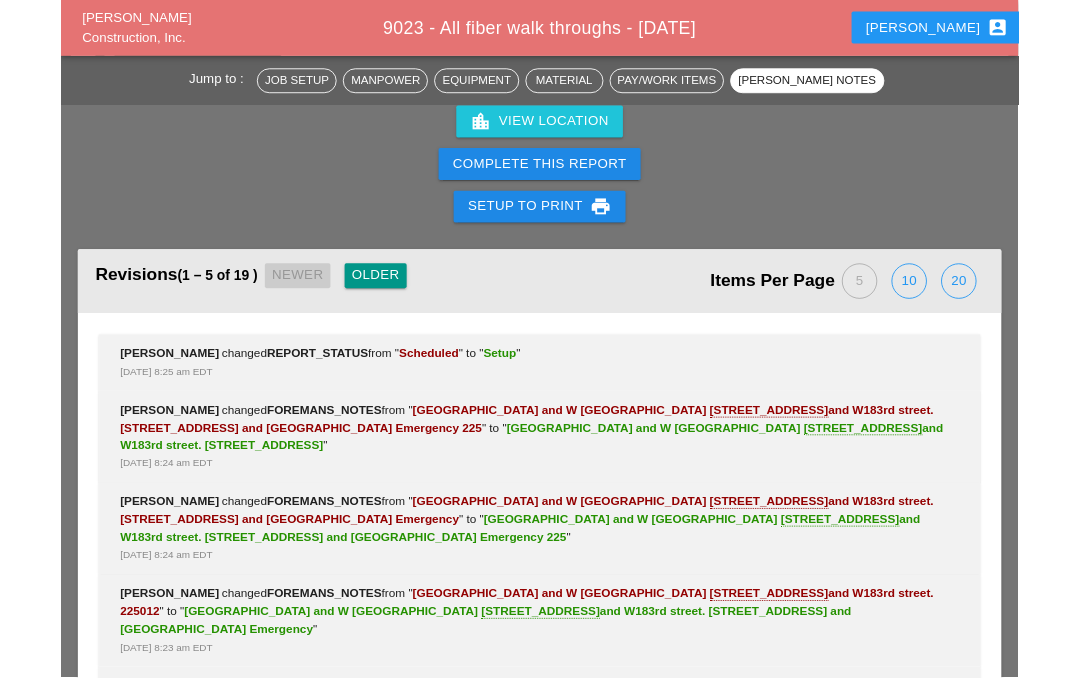 scroll, scrollTop: 2860, scrollLeft: 0, axis: vertical 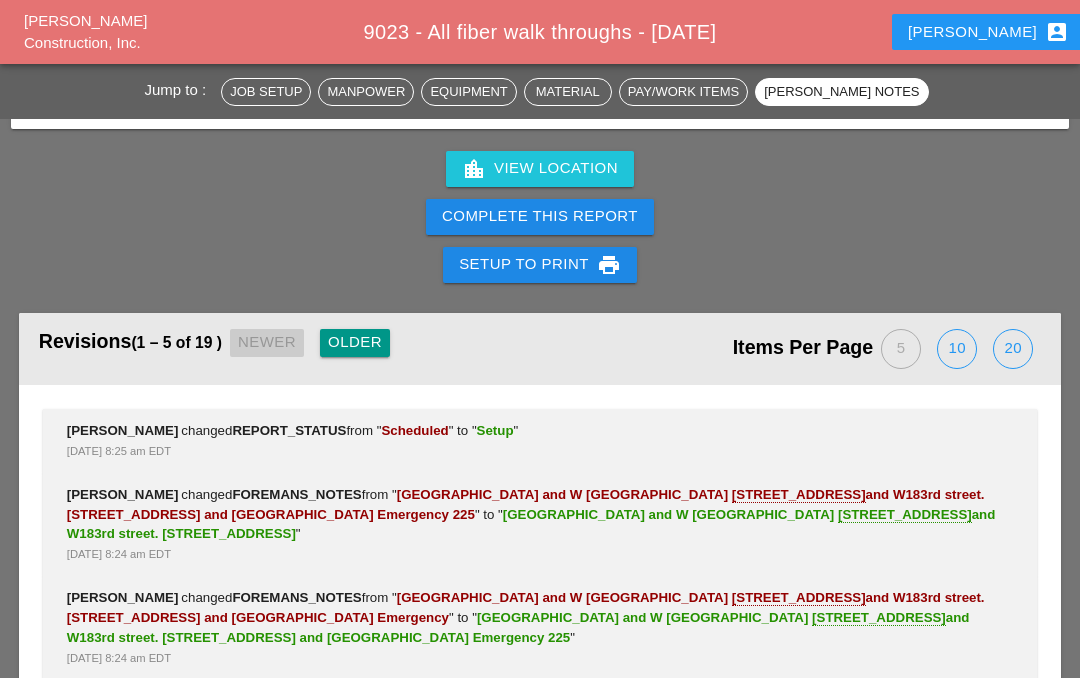 click on "Complete This Report" at bounding box center (540, 216) 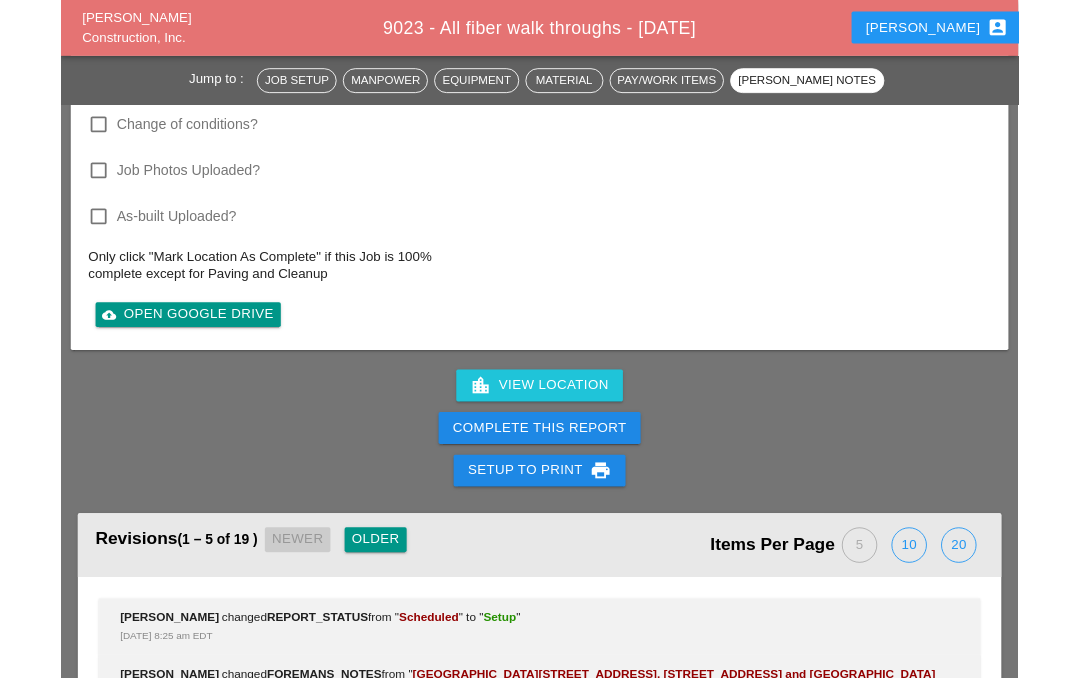 scroll, scrollTop: 2681, scrollLeft: 0, axis: vertical 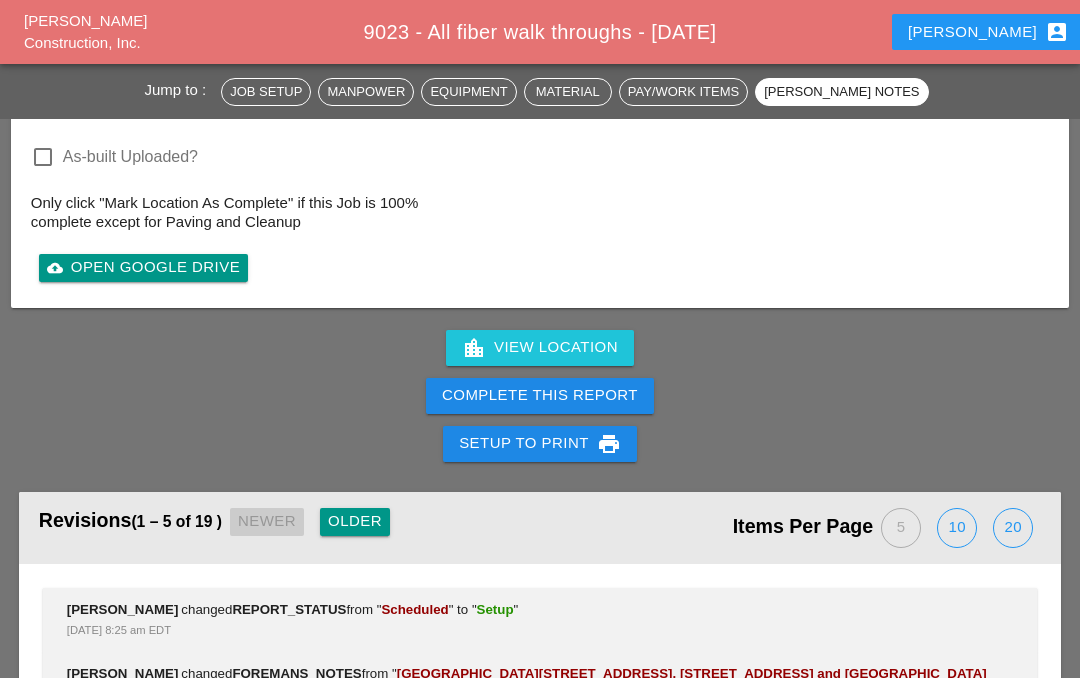 click on "Complete This Report" at bounding box center [540, 395] 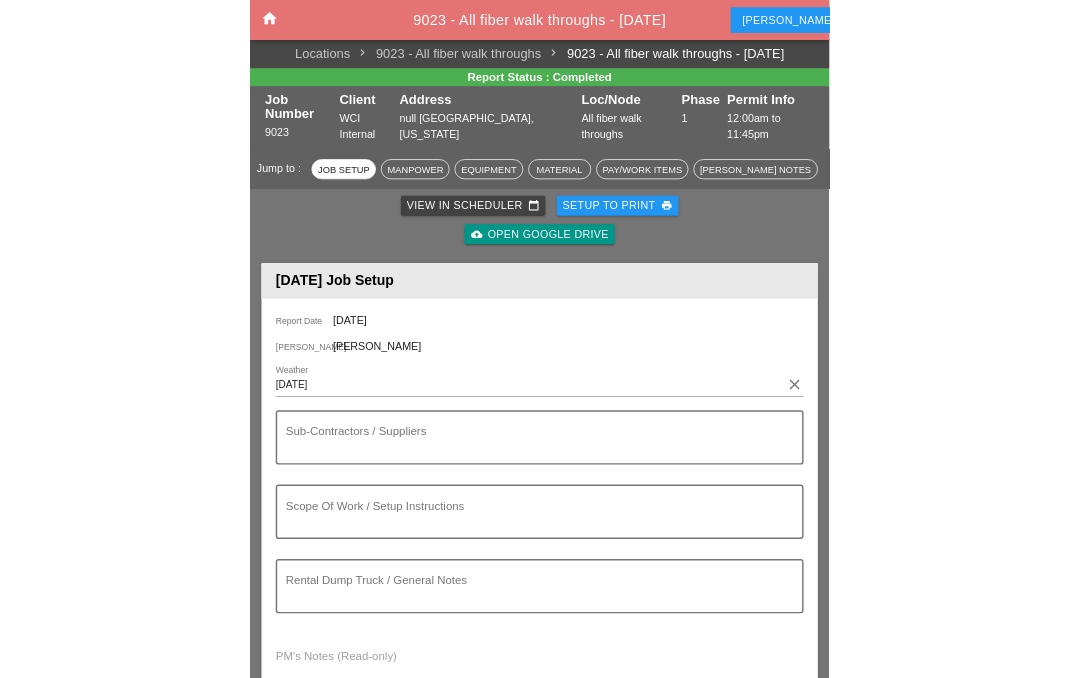 scroll, scrollTop: 0, scrollLeft: 0, axis: both 